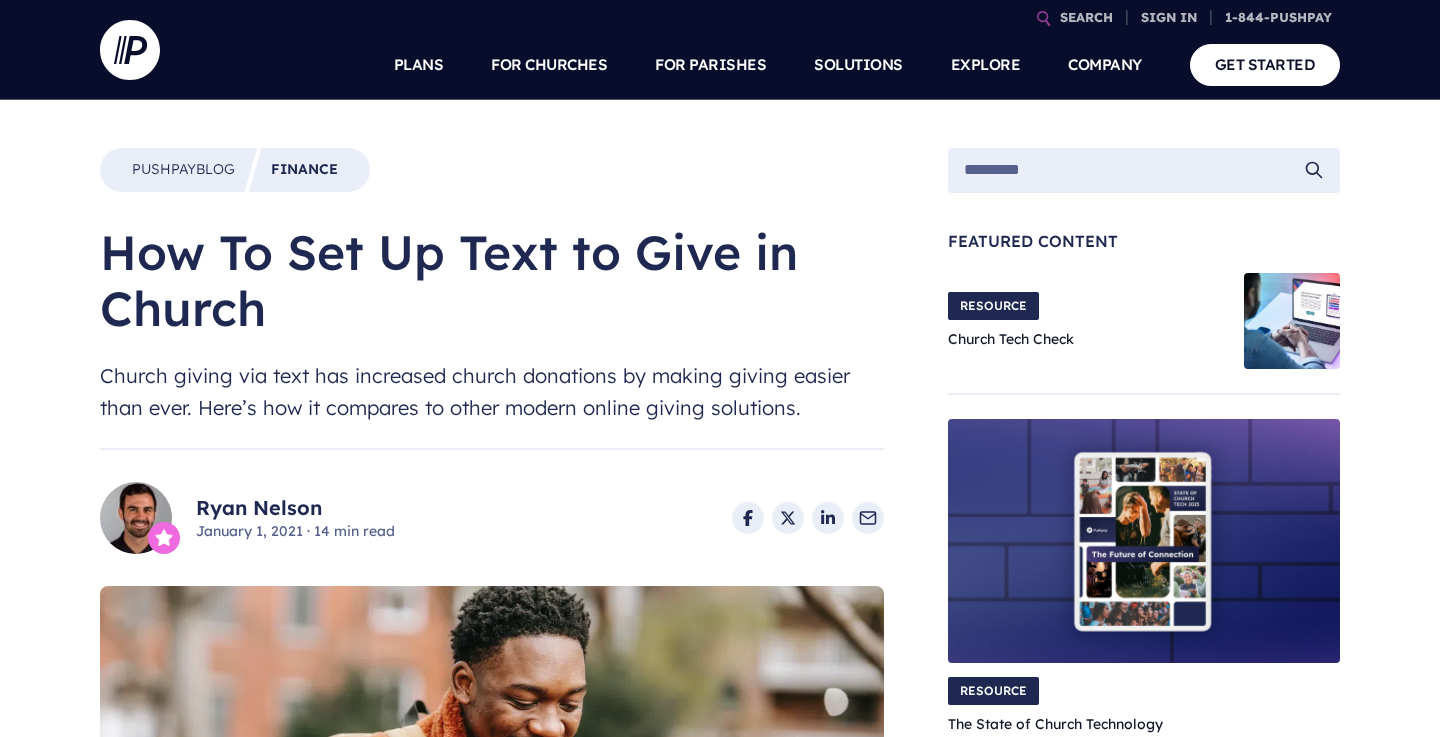 scroll, scrollTop: 0, scrollLeft: 0, axis: both 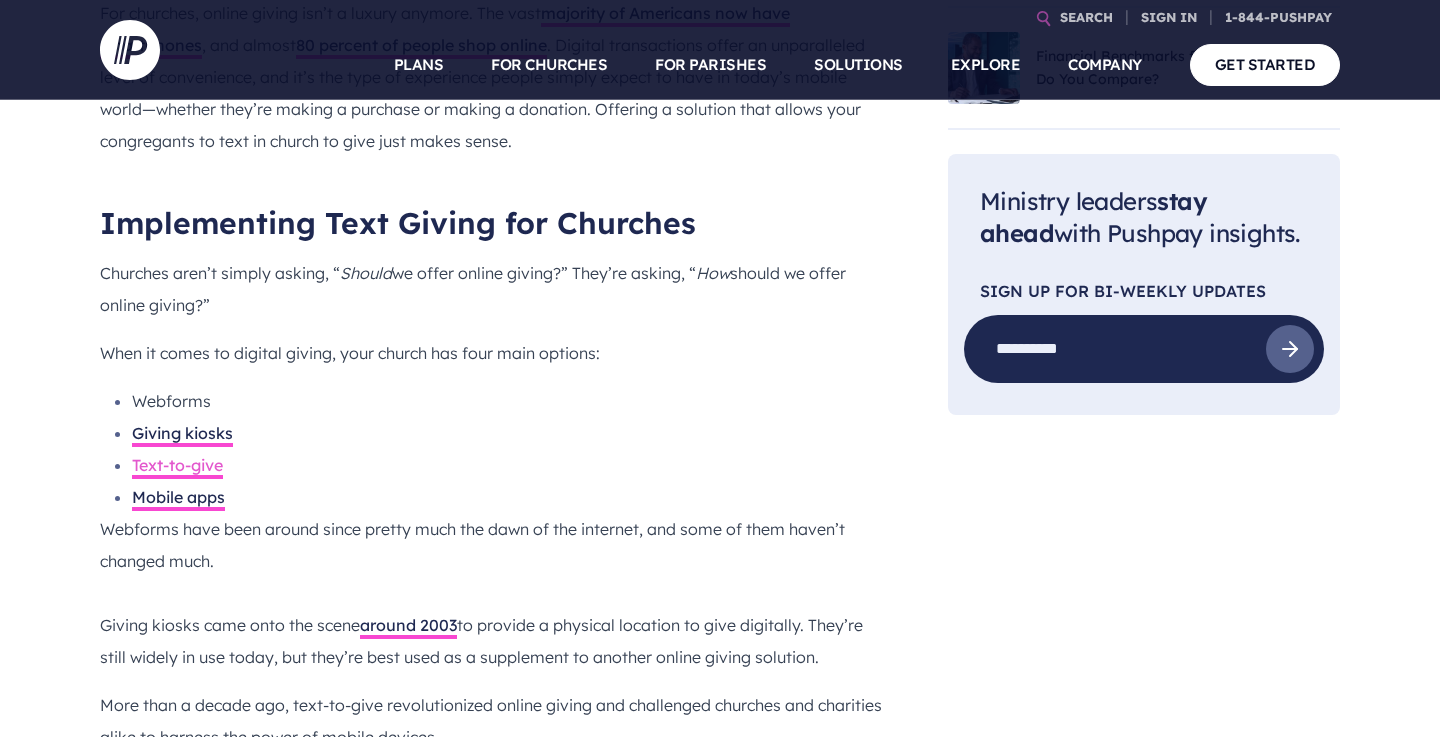 click on "Text-to-give" at bounding box center (177, 467) 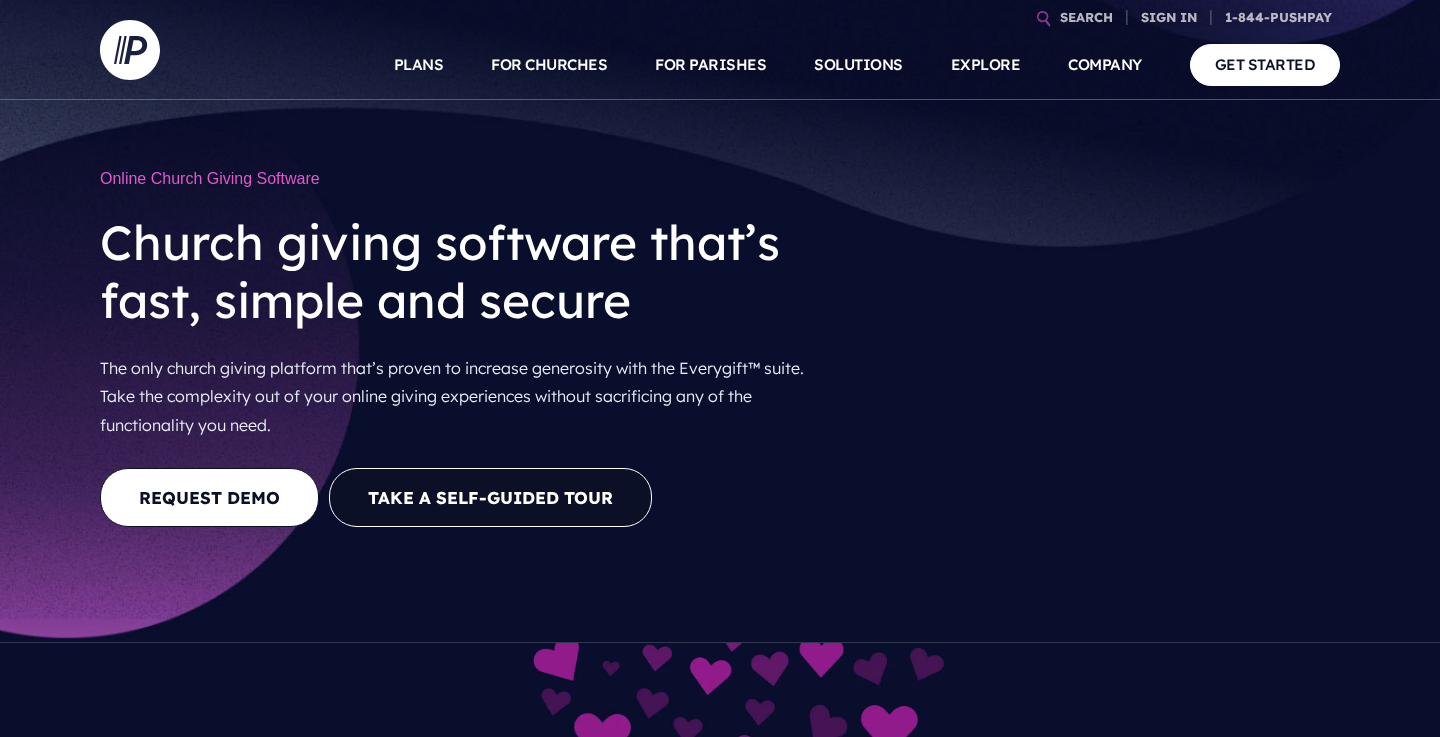 scroll, scrollTop: 0, scrollLeft: 0, axis: both 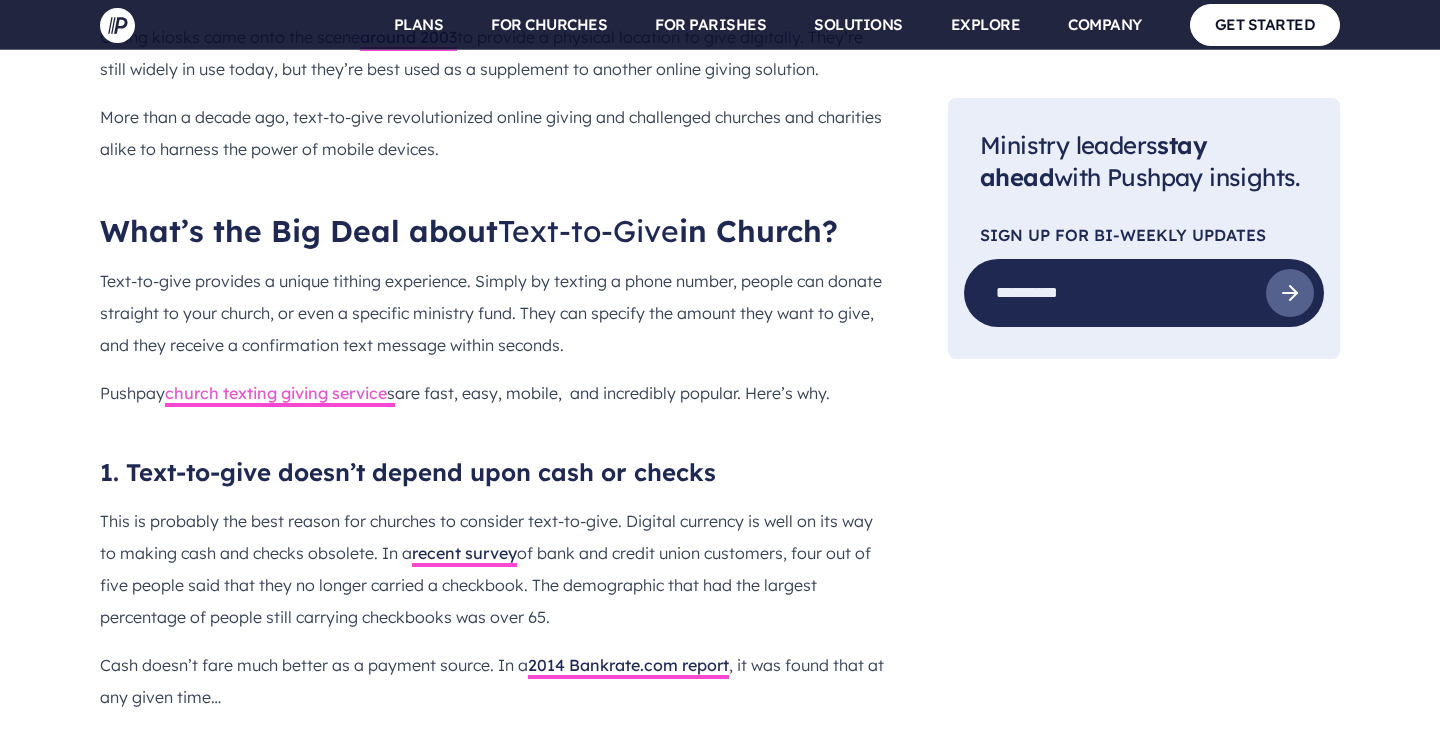 click on "church texting giving service" at bounding box center (276, 393) 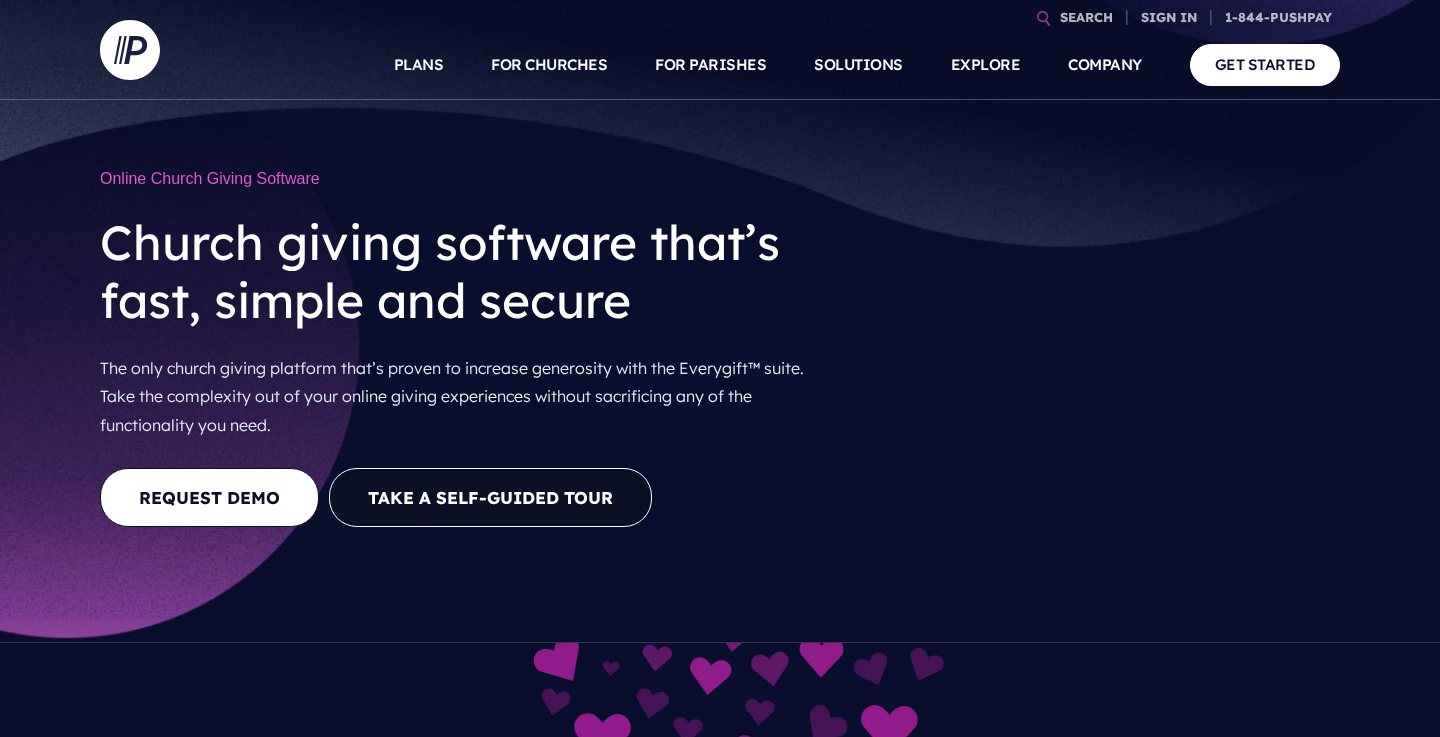 scroll, scrollTop: 0, scrollLeft: 0, axis: both 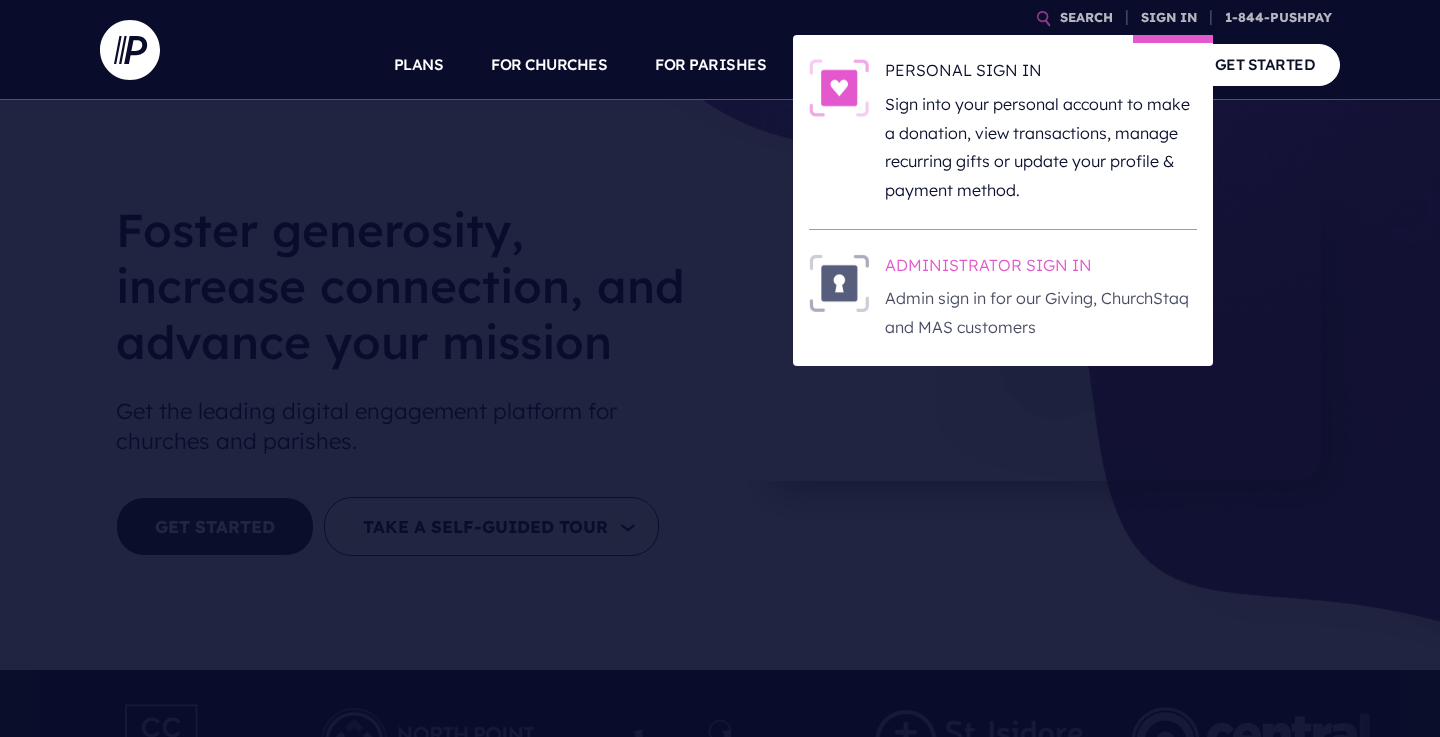 click on "ADMINISTRATOR SIGN IN" at bounding box center [1041, 269] 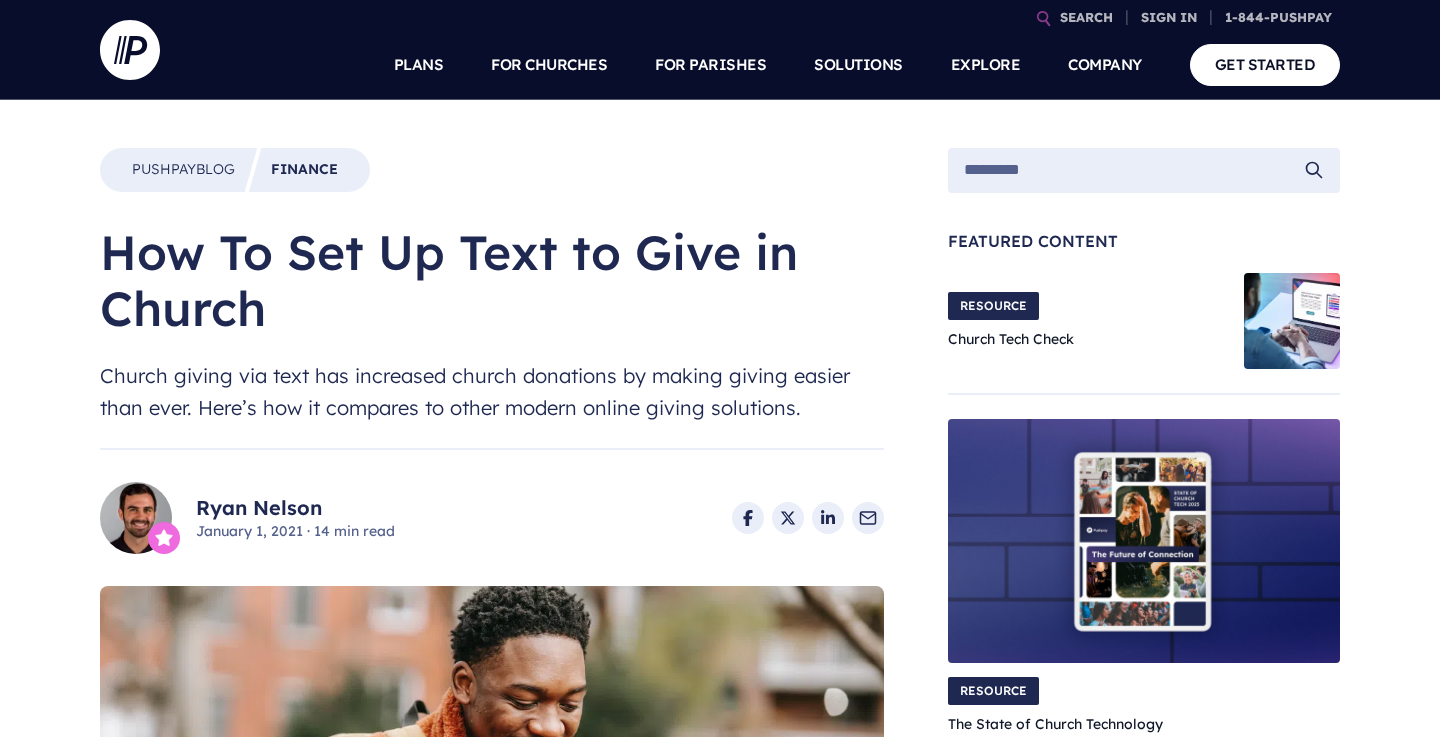 scroll, scrollTop: 0, scrollLeft: 0, axis: both 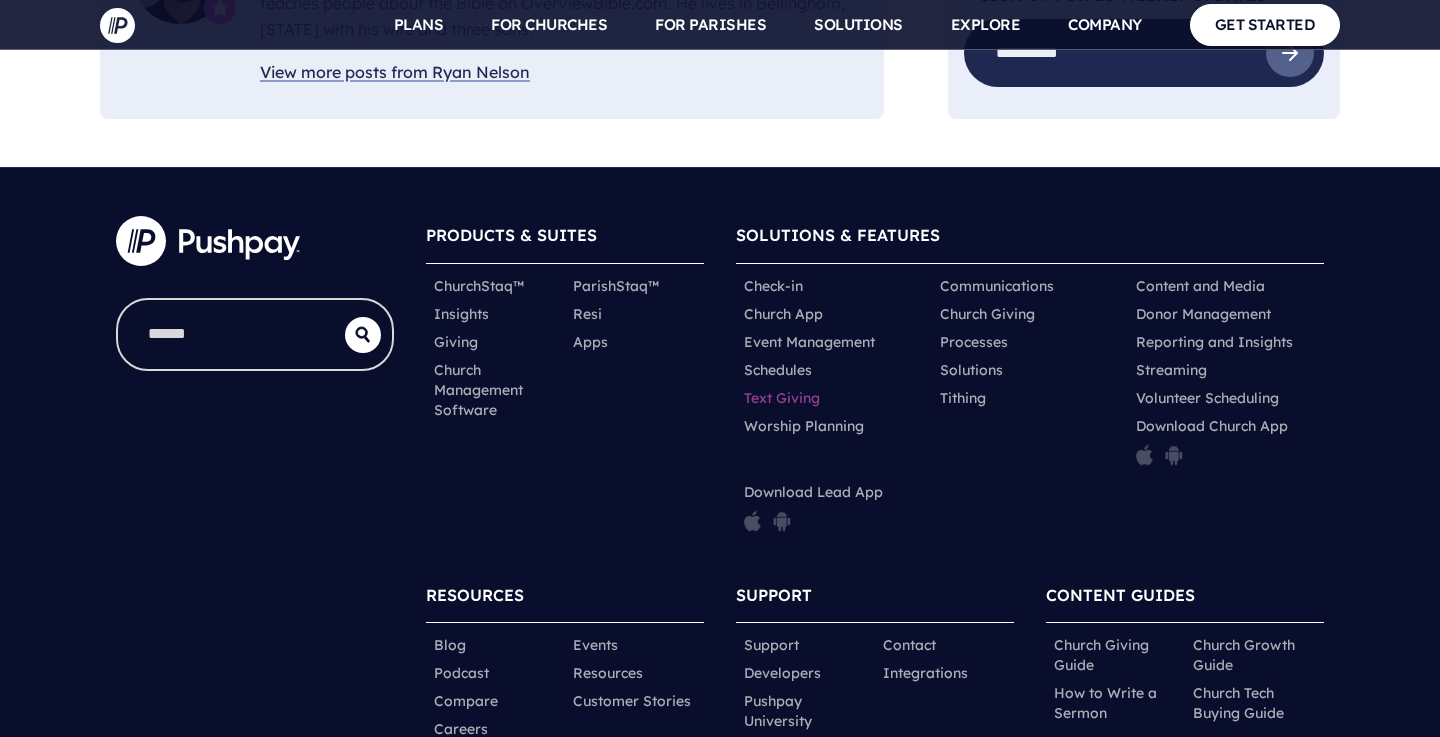 click on "Text Giving" at bounding box center (782, 398) 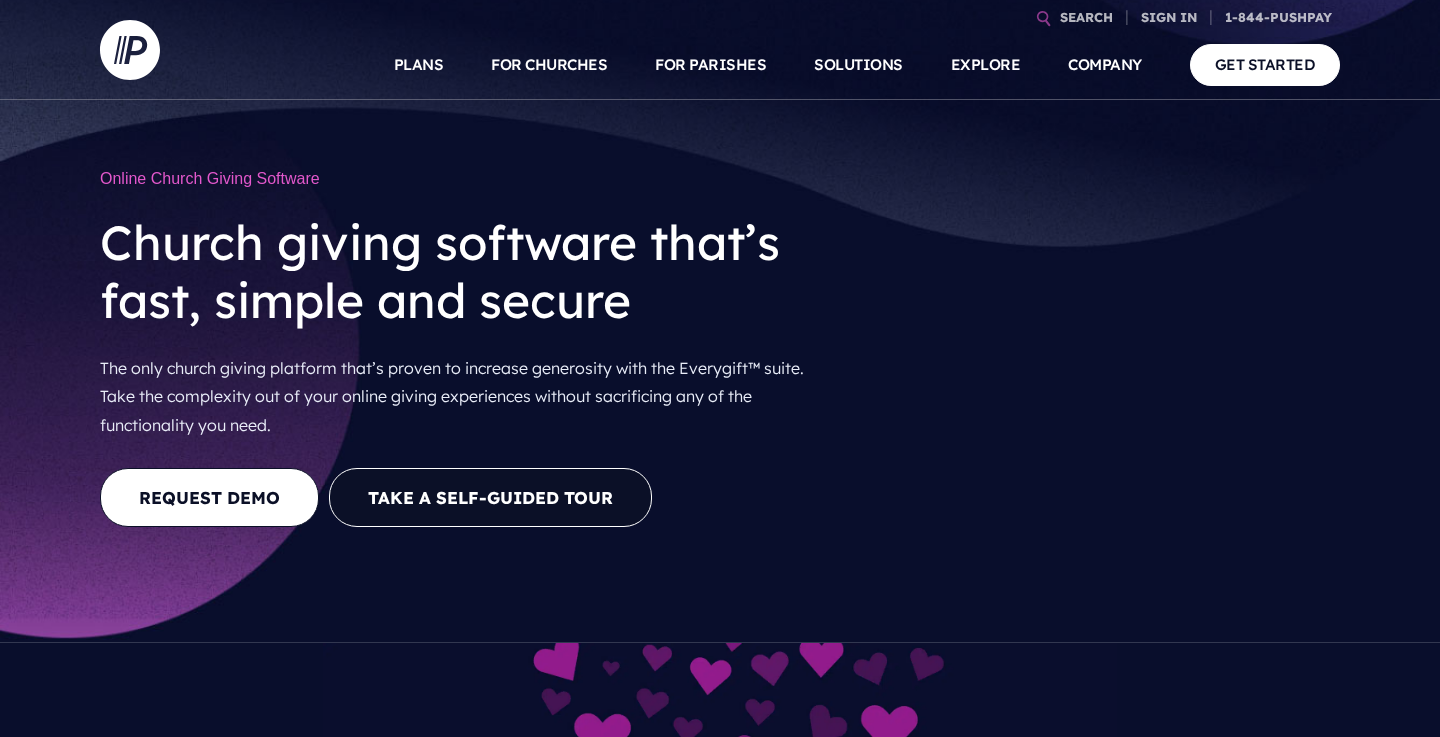 scroll, scrollTop: 0, scrollLeft: 0, axis: both 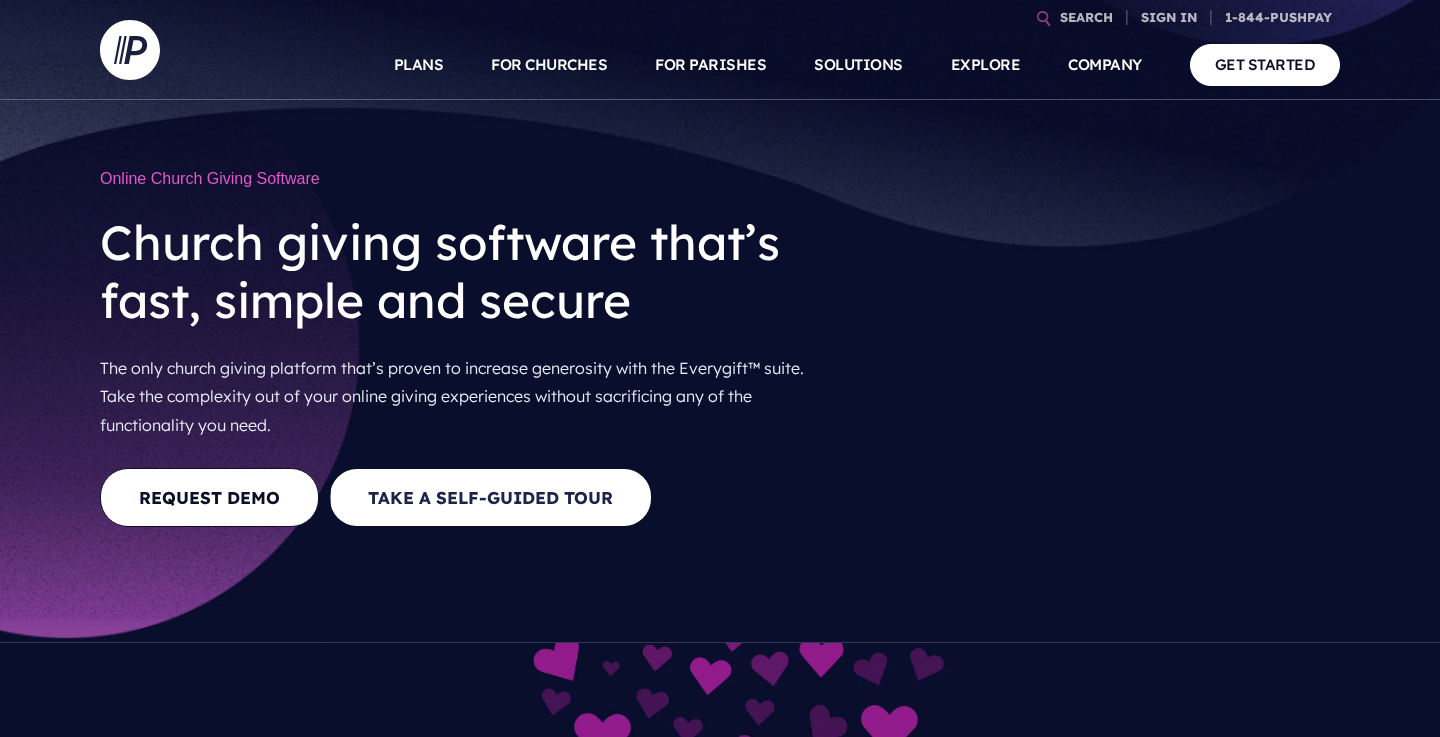 click on "Take a Self-guided Tour" at bounding box center [490, 497] 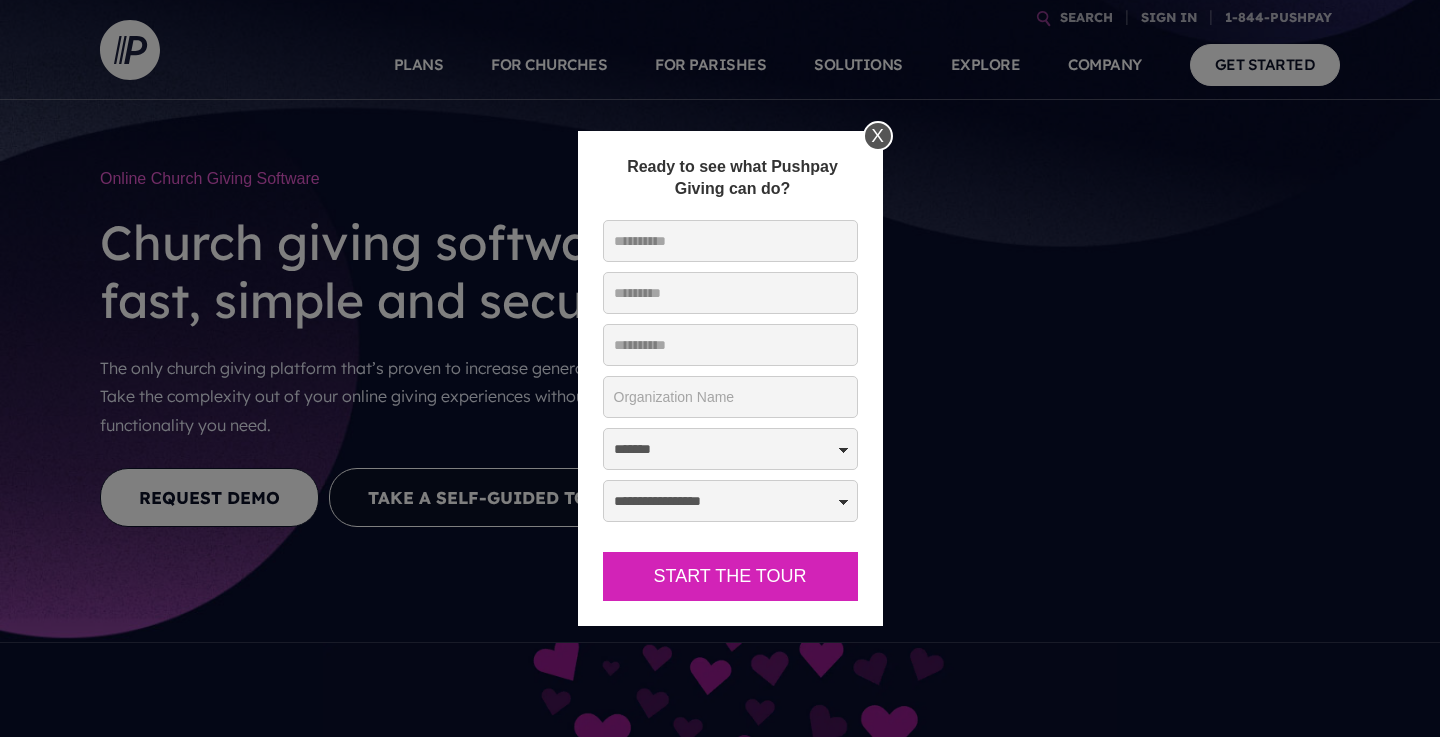 click on "X" at bounding box center (878, 136) 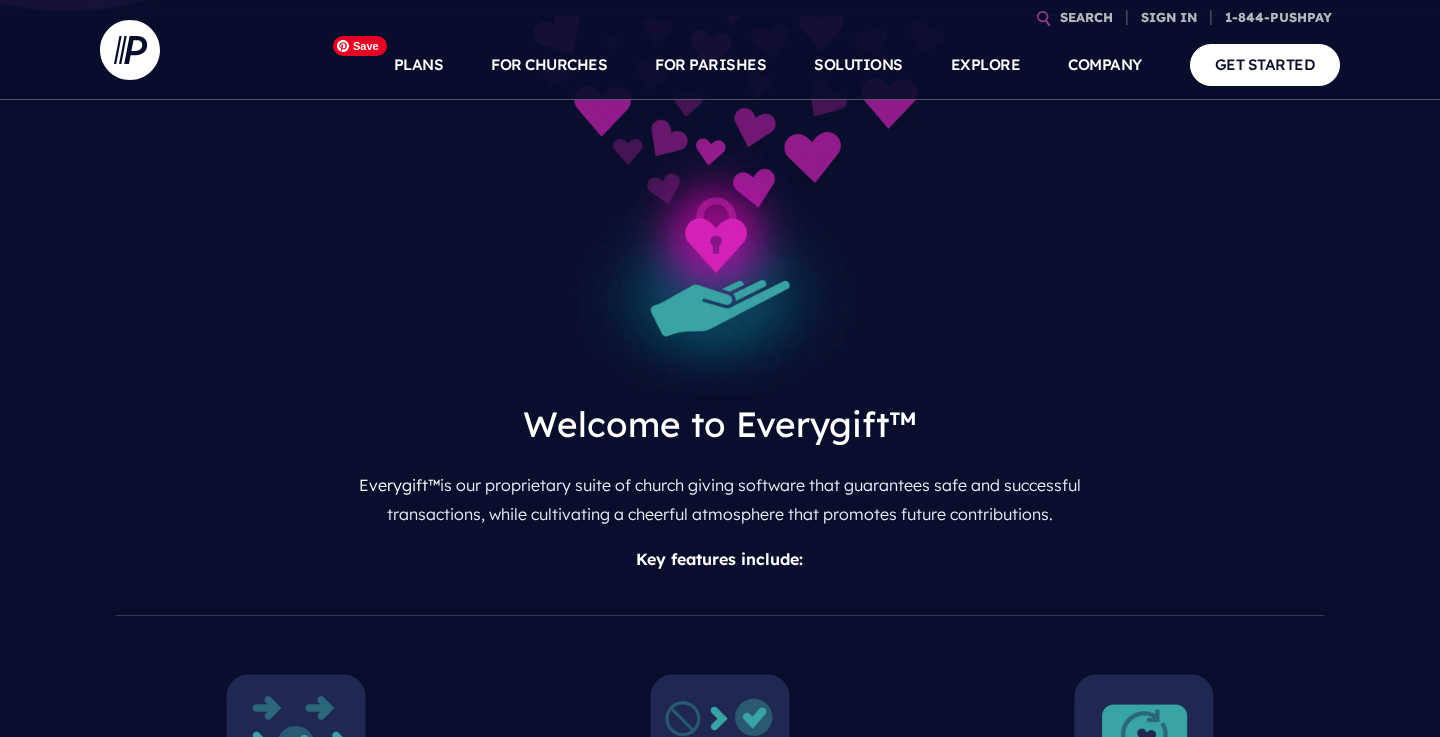 scroll, scrollTop: 619, scrollLeft: 0, axis: vertical 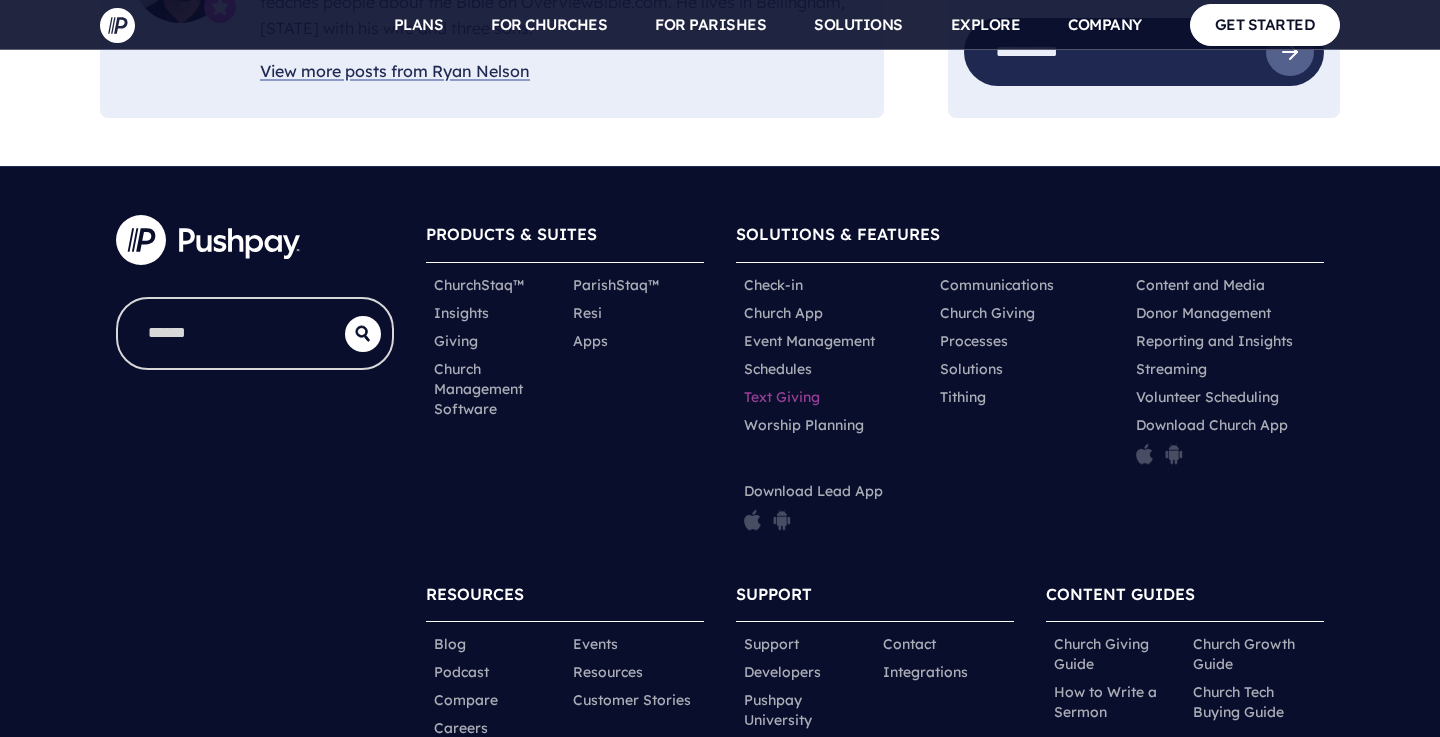 click on "Text Giving" at bounding box center (782, 397) 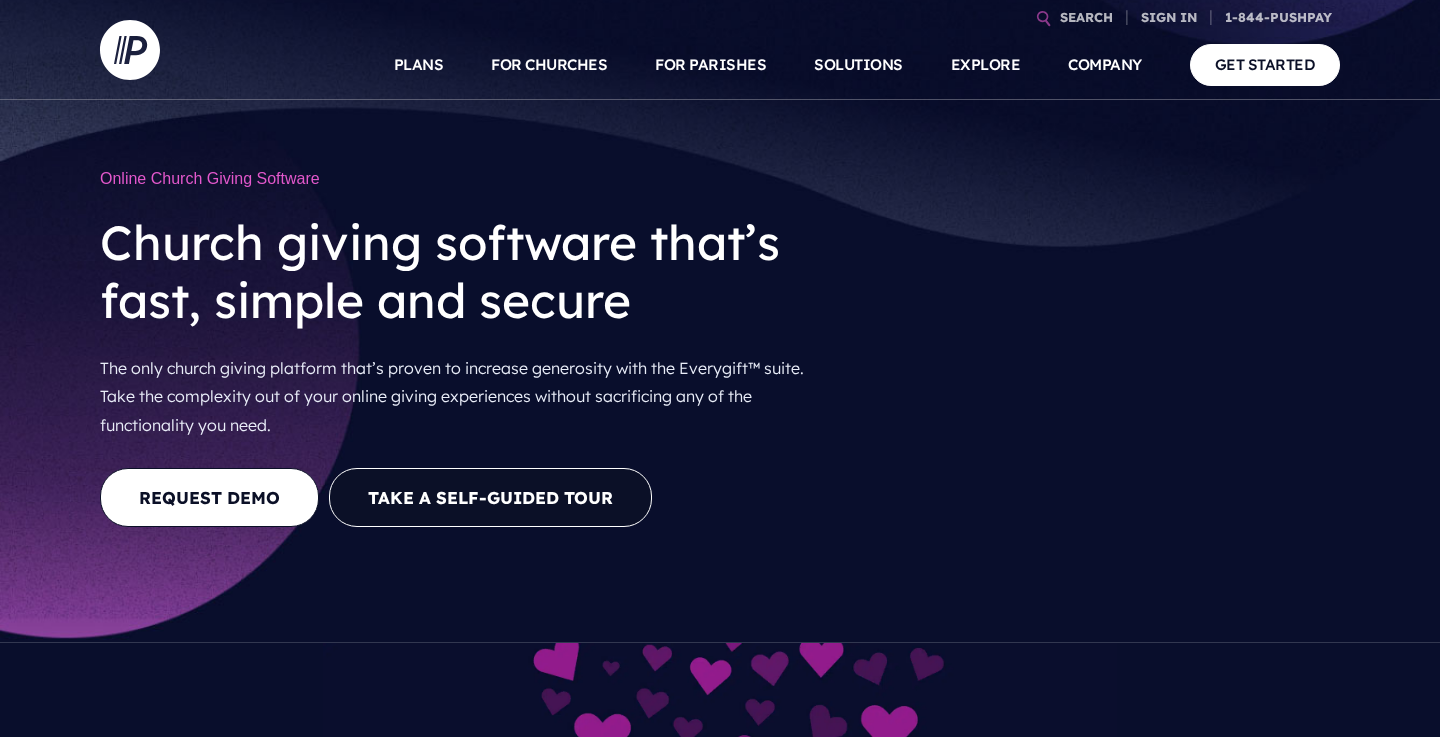 scroll, scrollTop: 0, scrollLeft: 0, axis: both 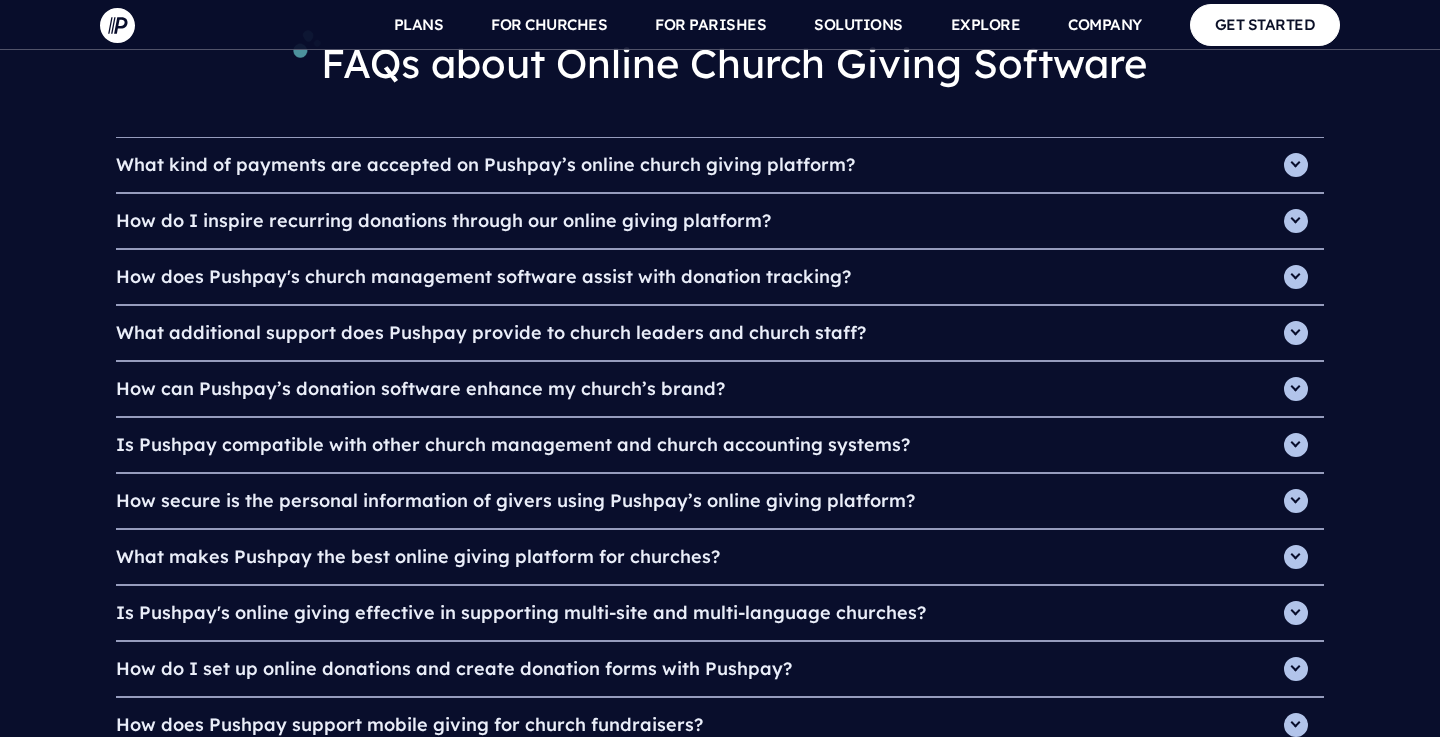 click on "How do I inspire recurring donations through our online giving platform?" at bounding box center (720, 221) 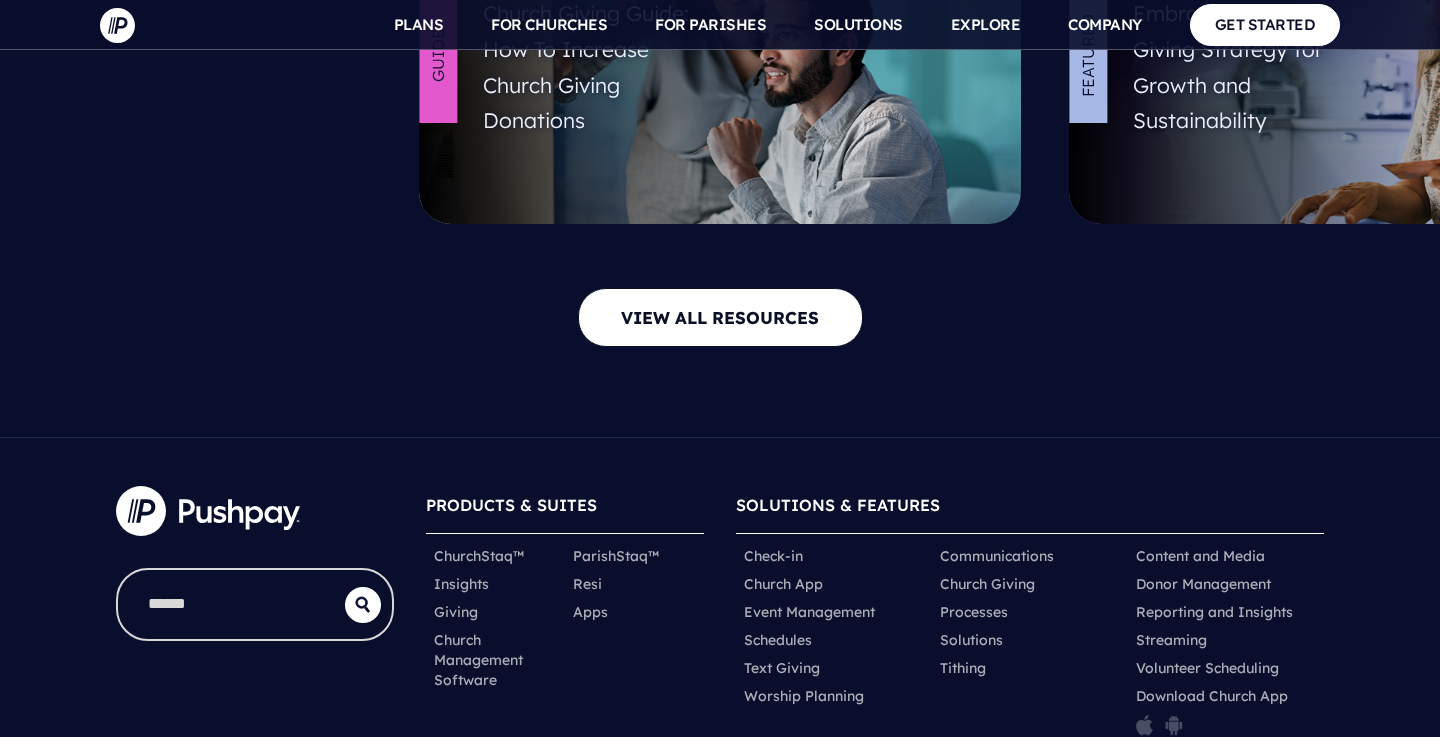 scroll, scrollTop: 8097, scrollLeft: 0, axis: vertical 